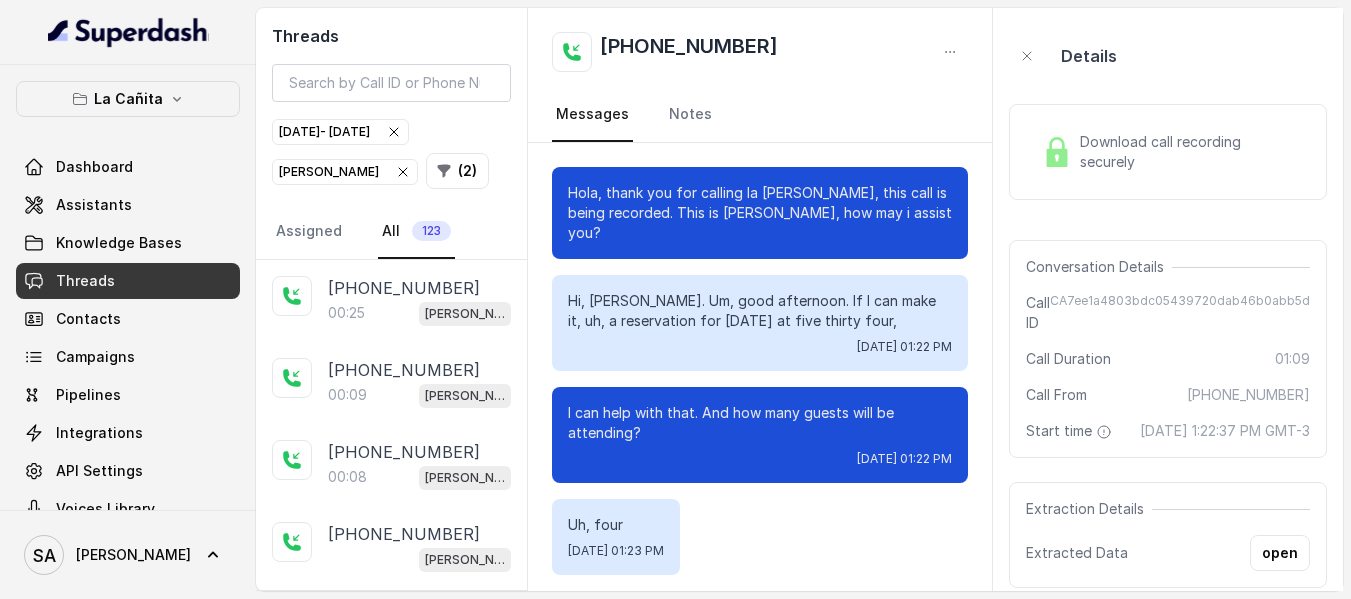 scroll, scrollTop: 82, scrollLeft: 0, axis: vertical 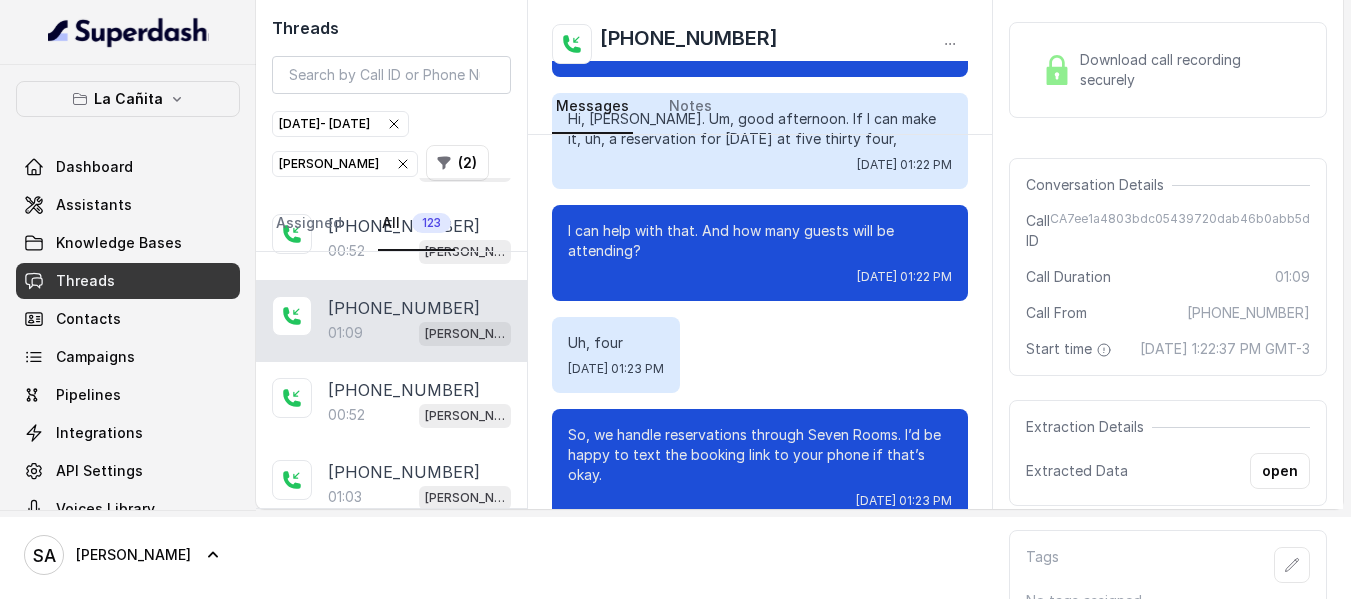 drag, startPoint x: 1001, startPoint y: 130, endPoint x: 1002, endPoint y: 100, distance: 30.016663 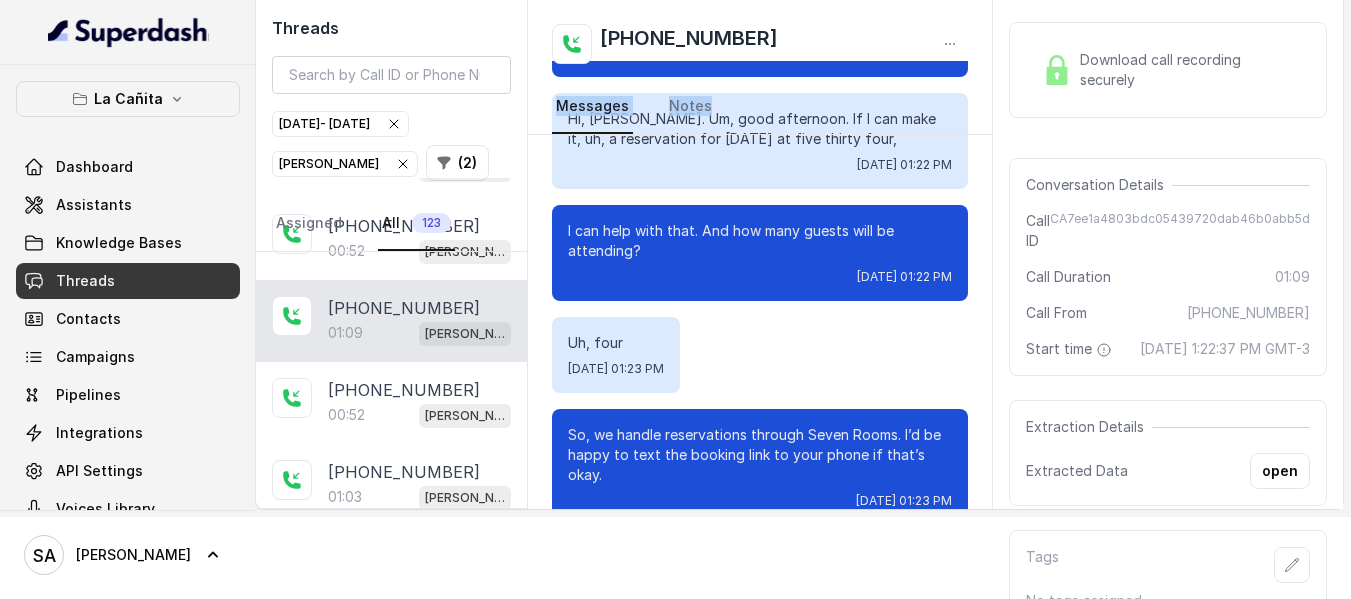 drag, startPoint x: 998, startPoint y: 110, endPoint x: 999, endPoint y: 57, distance: 53.009434 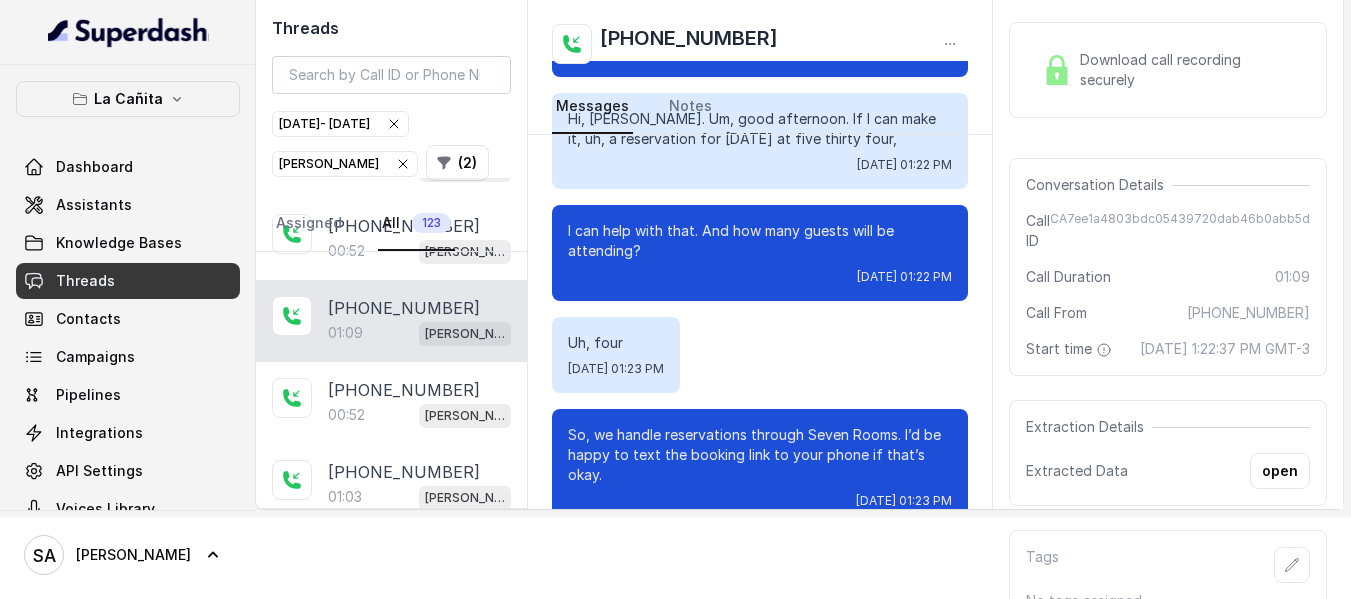 click on "[PHONE_NUMBER] Messages Notes" at bounding box center (760, 67) 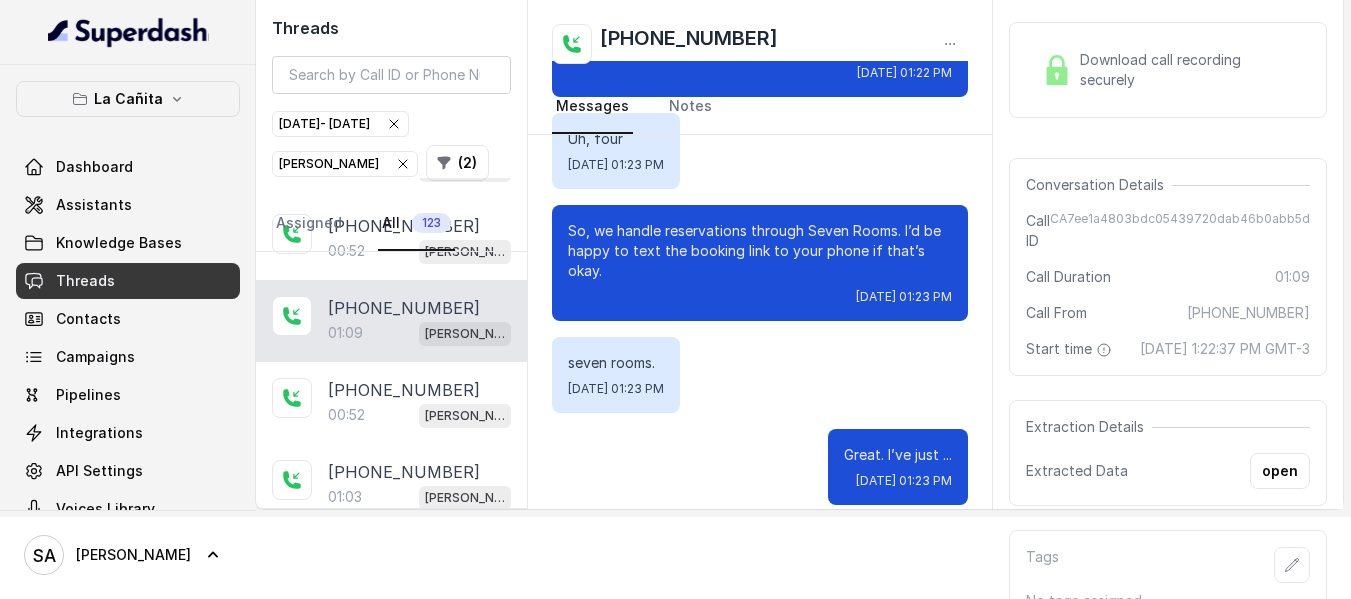 scroll, scrollTop: 0, scrollLeft: 0, axis: both 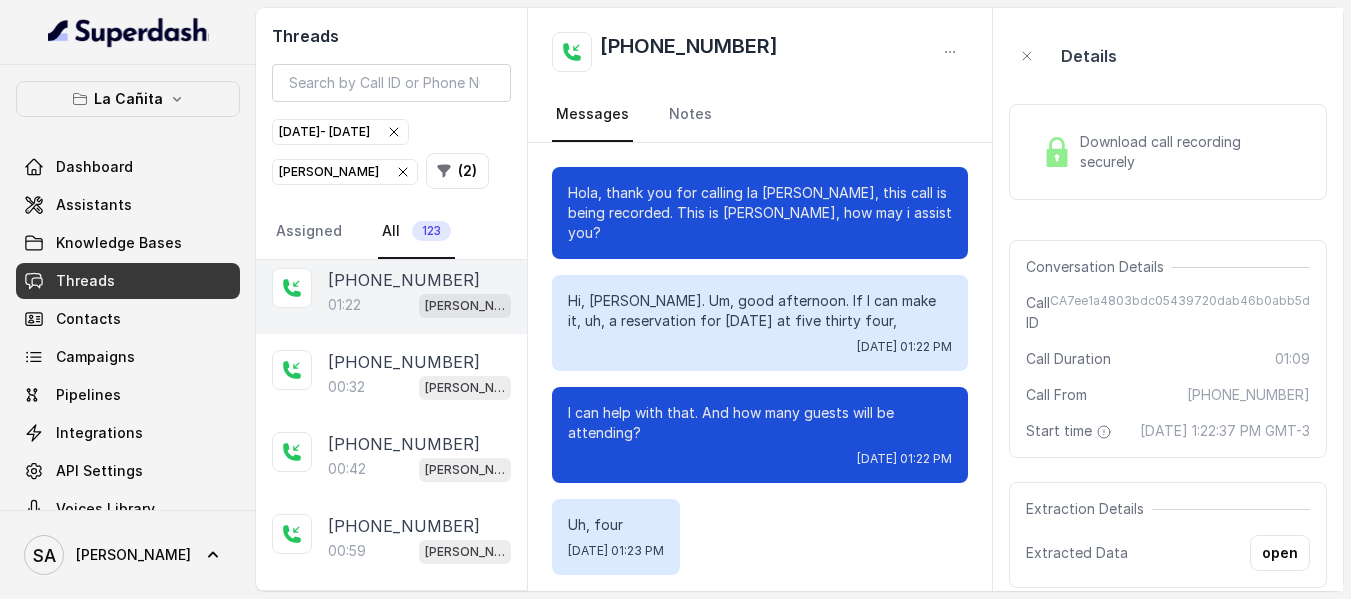 click on "[PHONE_NUMBER]" at bounding box center (404, 280) 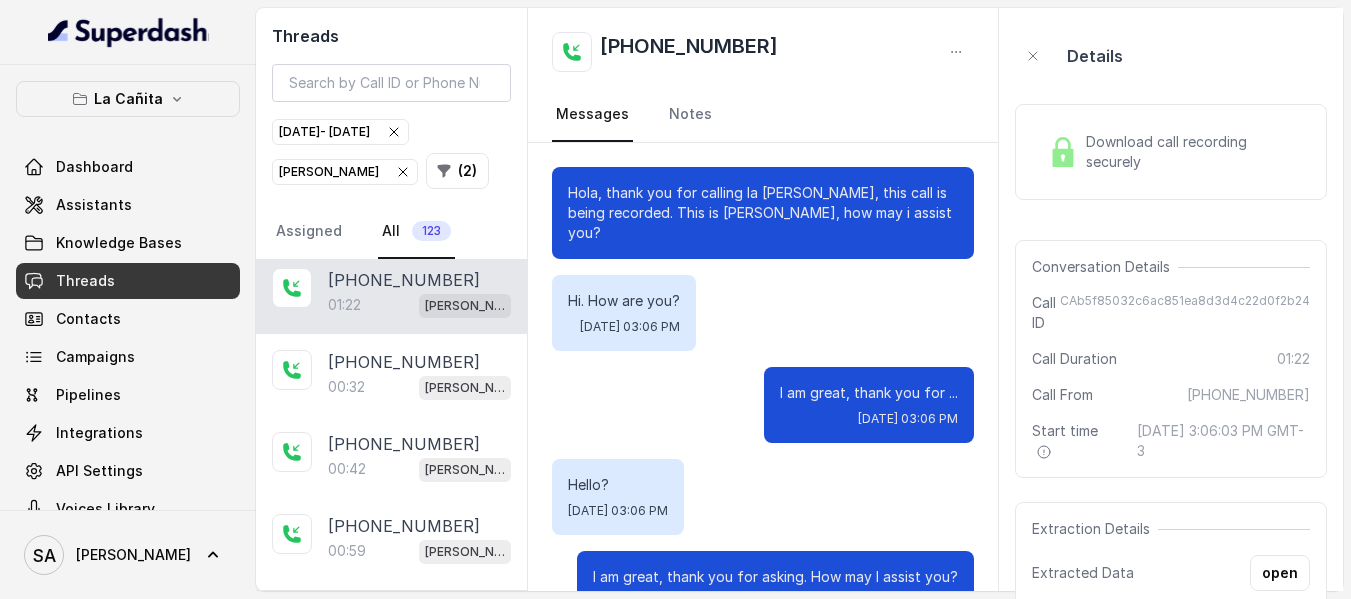 scroll, scrollTop: 1364, scrollLeft: 0, axis: vertical 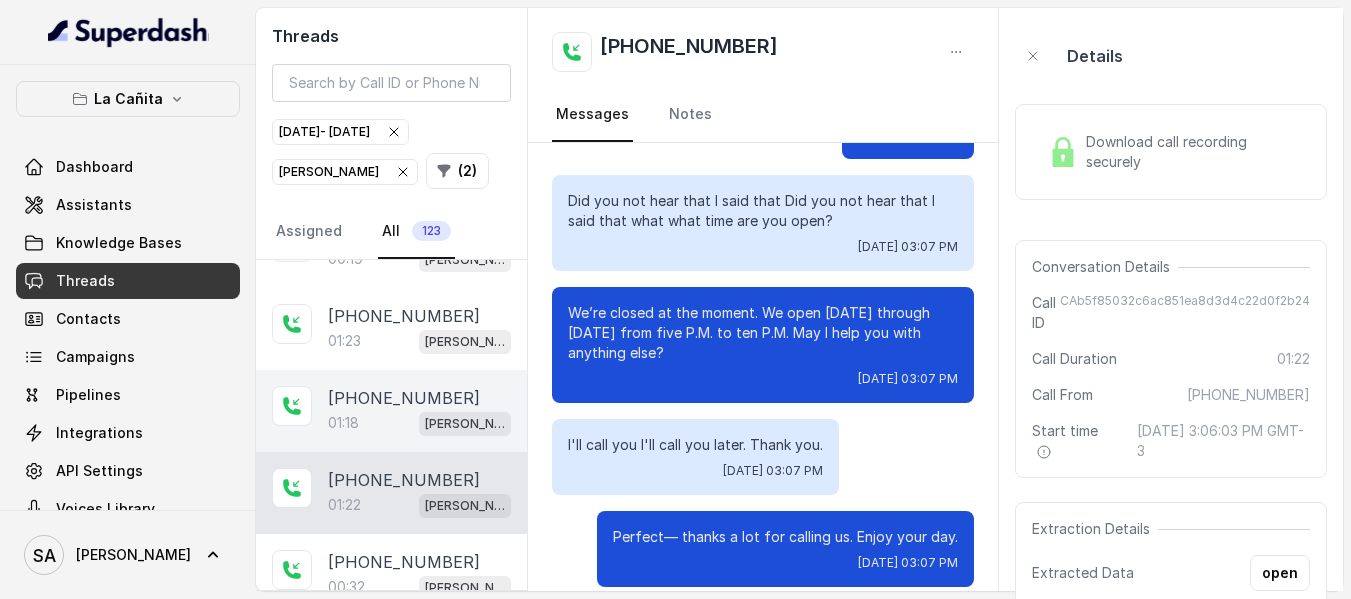 click on "[PHONE_NUMBER]" at bounding box center (404, 398) 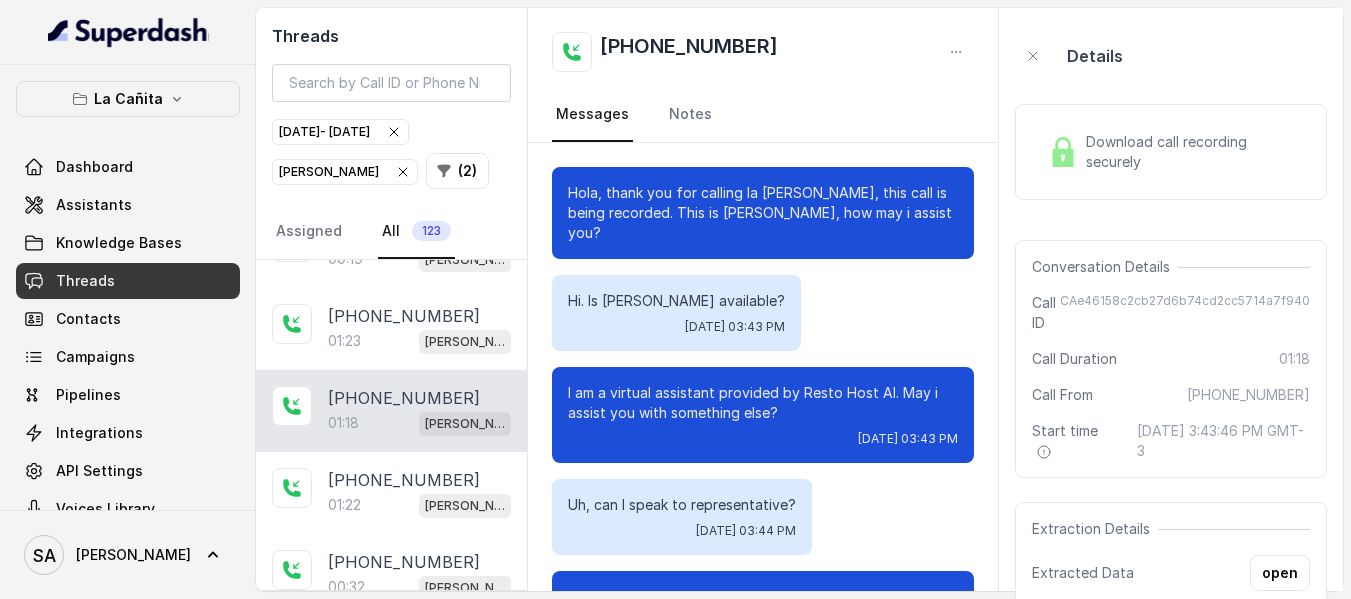 scroll, scrollTop: 1396, scrollLeft: 0, axis: vertical 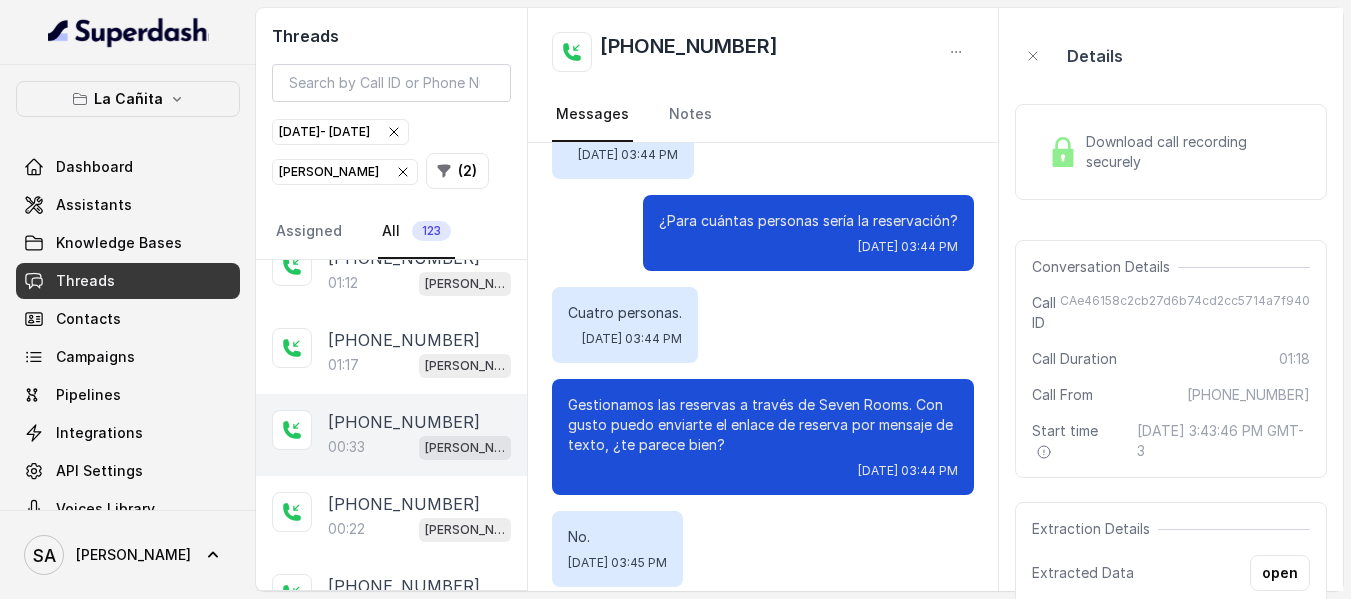 click on "[PHONE_NUMBER]" at bounding box center (404, 422) 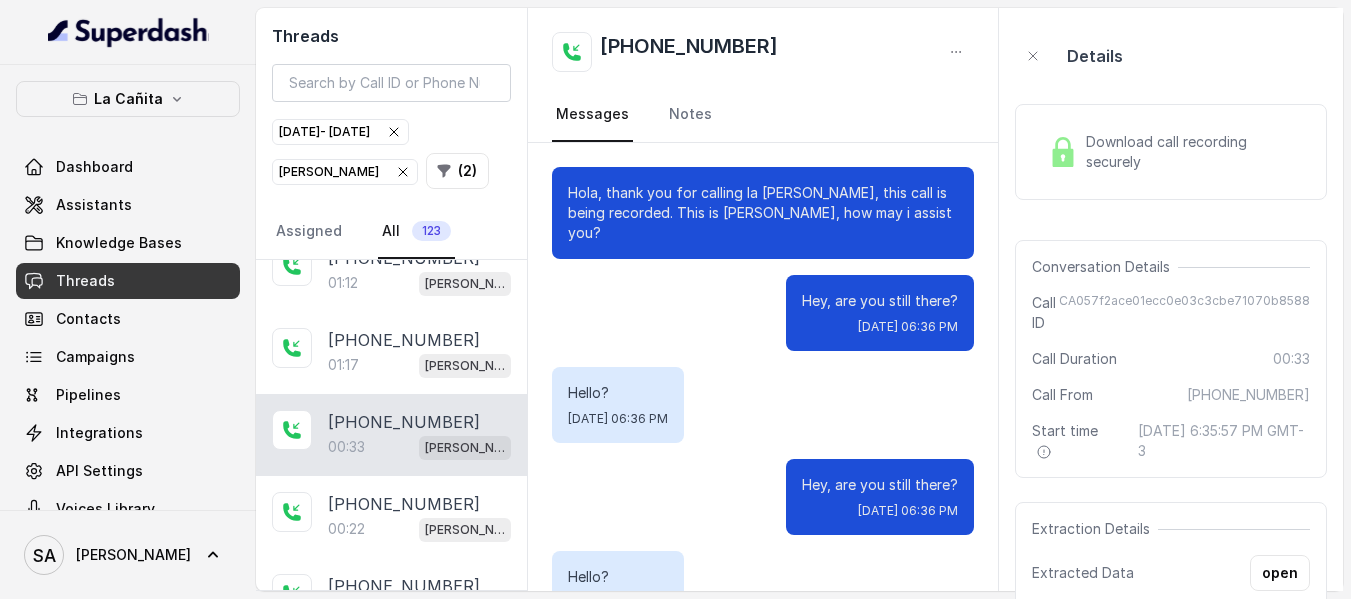 scroll, scrollTop: 132, scrollLeft: 0, axis: vertical 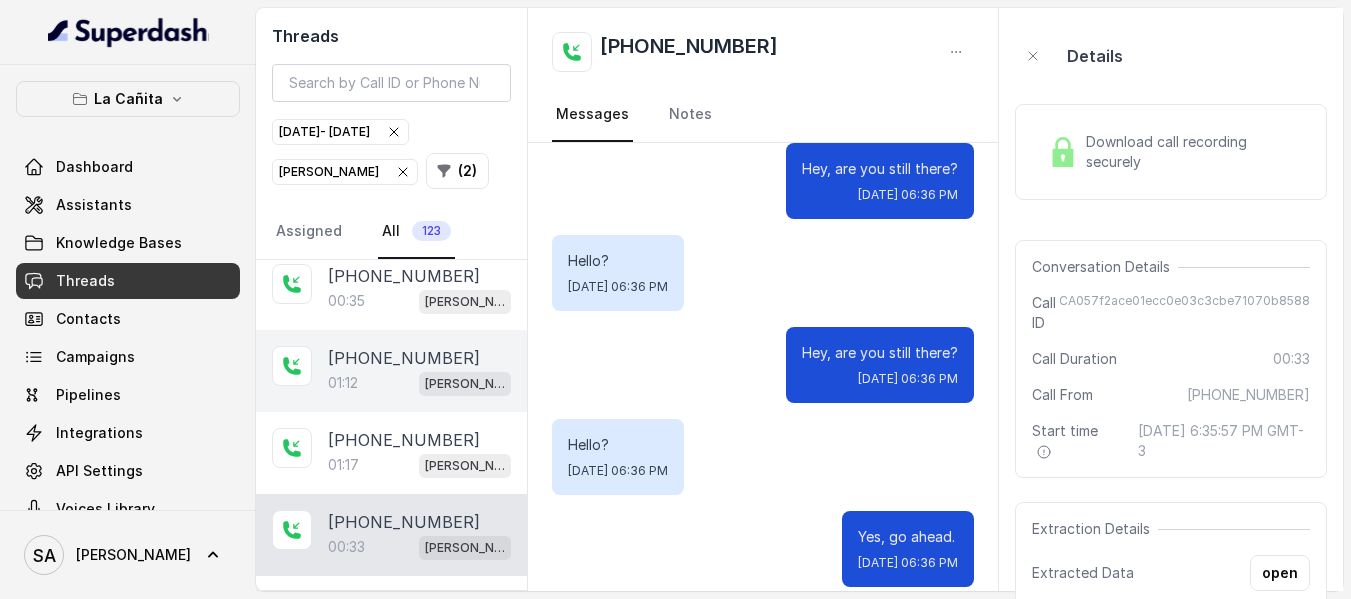 click on "01:12 [PERSON_NAME]" at bounding box center (419, 383) 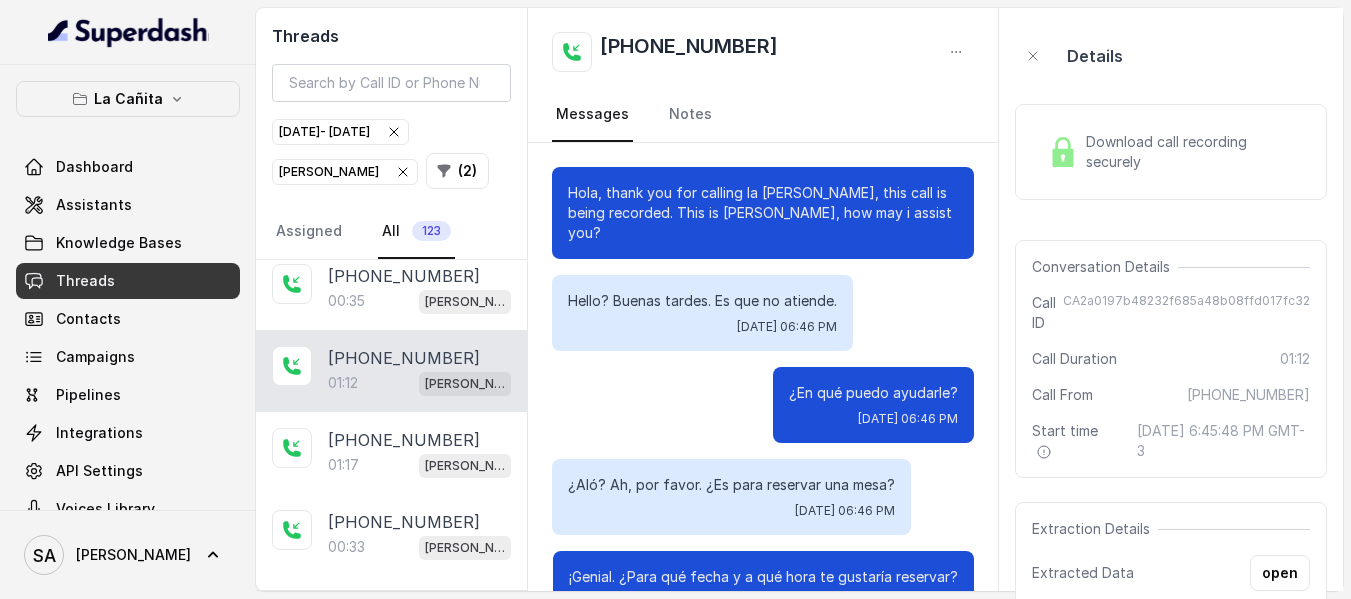 scroll, scrollTop: 1040, scrollLeft: 0, axis: vertical 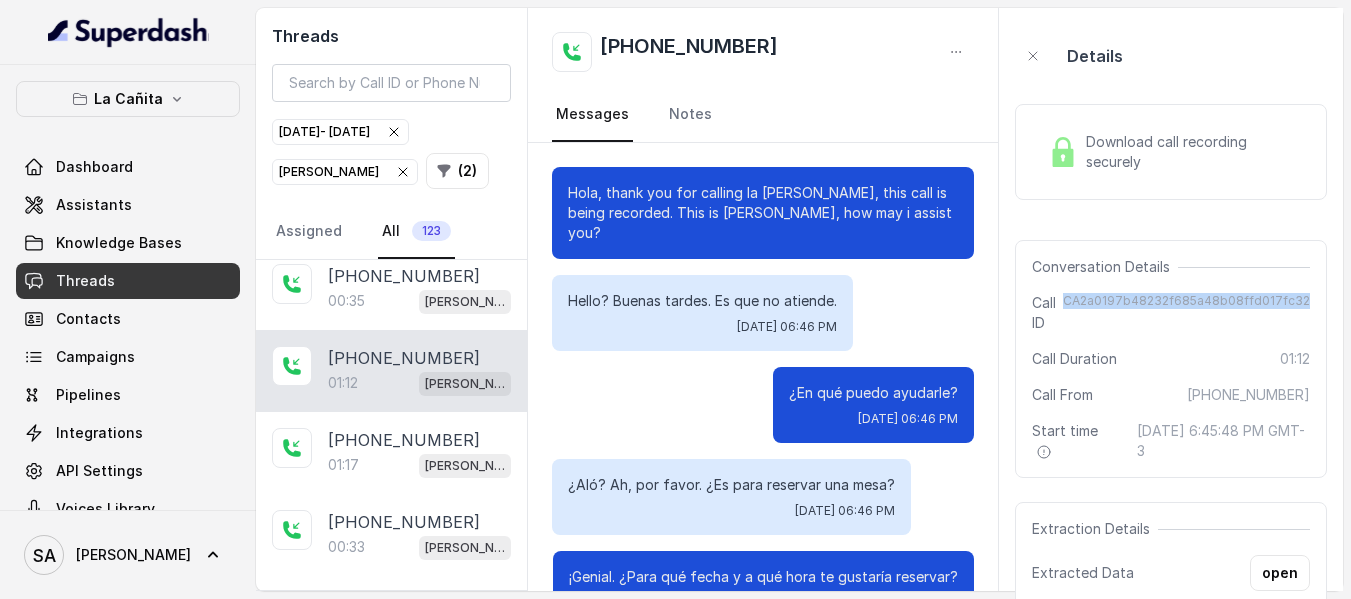 drag, startPoint x: 1079, startPoint y: 296, endPoint x: 1365, endPoint y: 316, distance: 286.69846 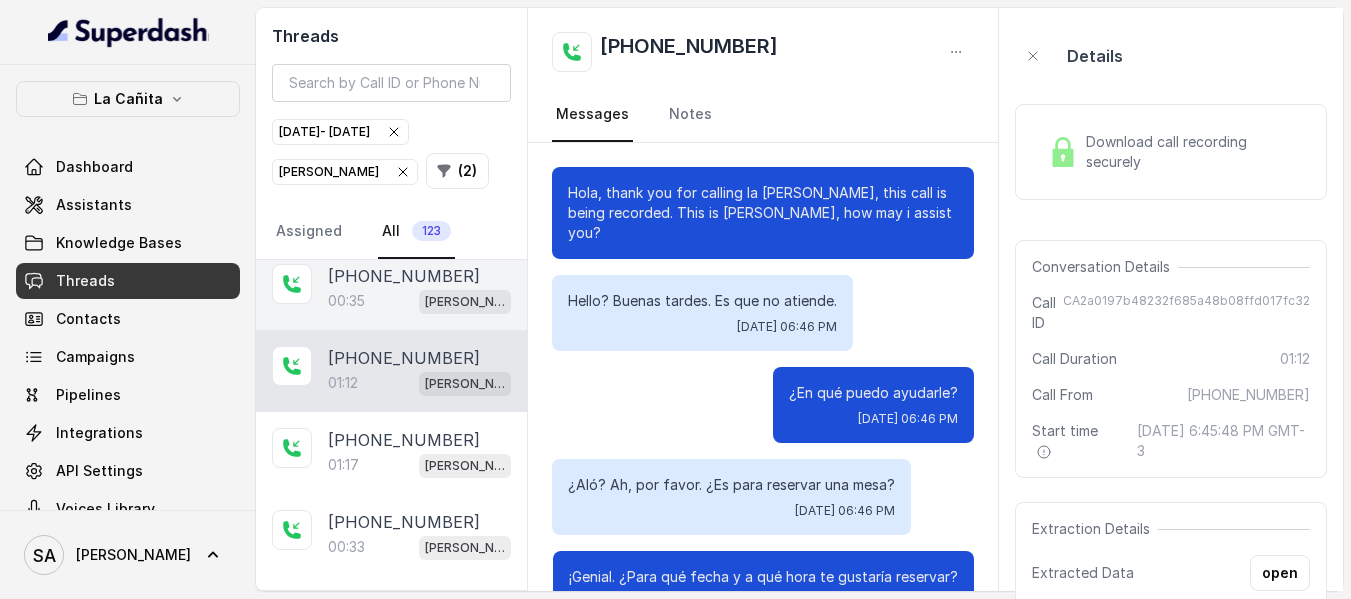 click on "[PHONE_NUMBER]" at bounding box center (404, 276) 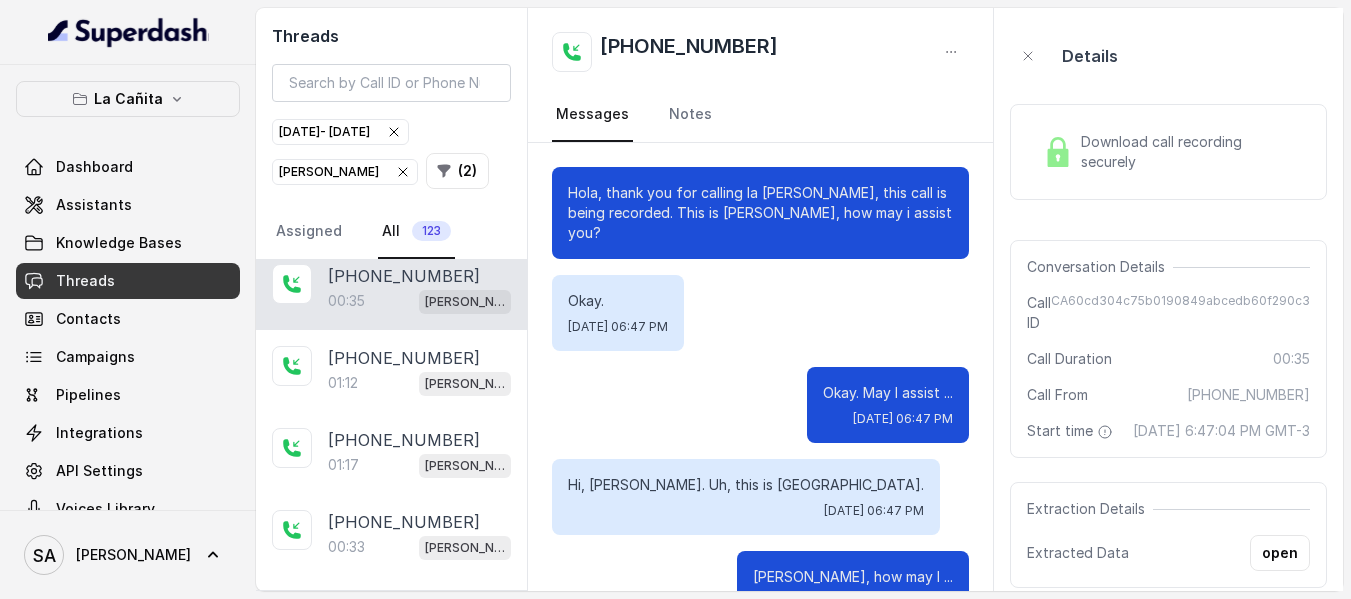 scroll, scrollTop: 816, scrollLeft: 0, axis: vertical 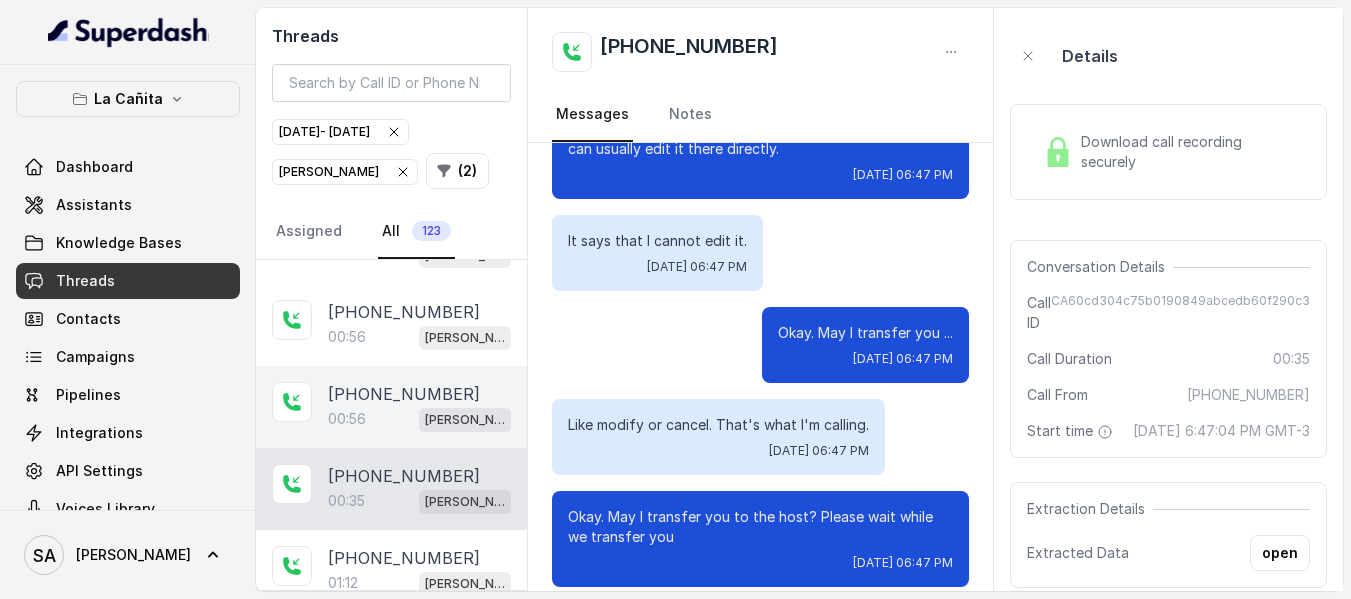 click on "00:56 [PERSON_NAME]" at bounding box center [419, 419] 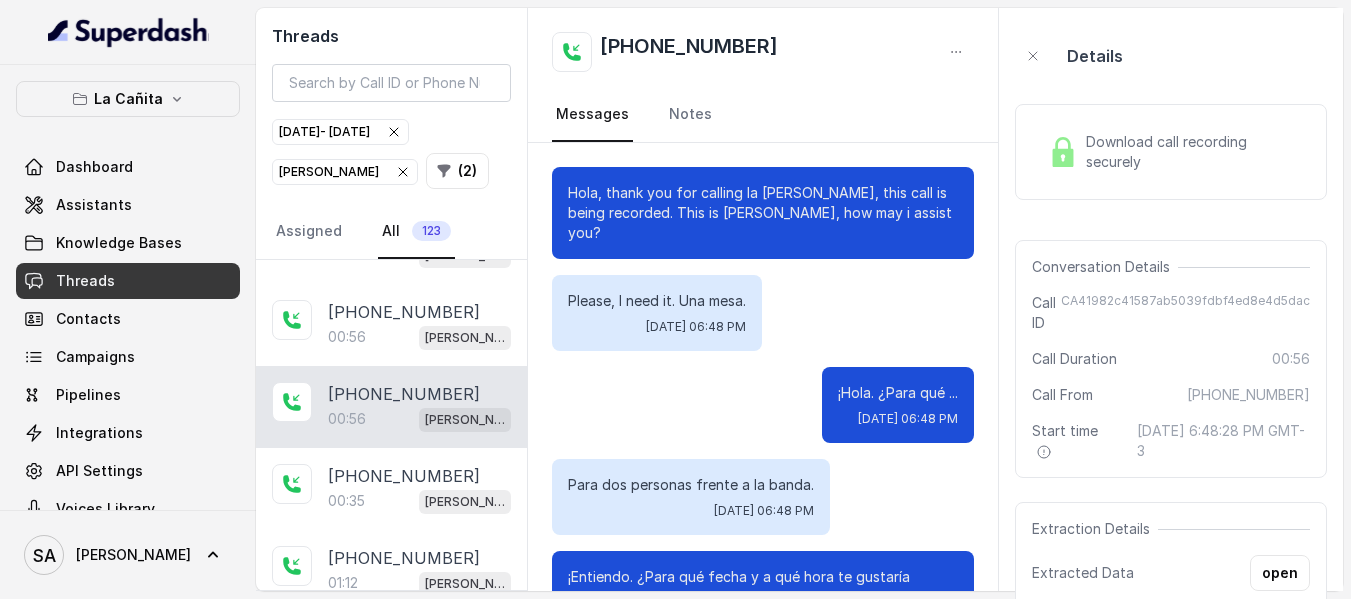 scroll, scrollTop: 836, scrollLeft: 0, axis: vertical 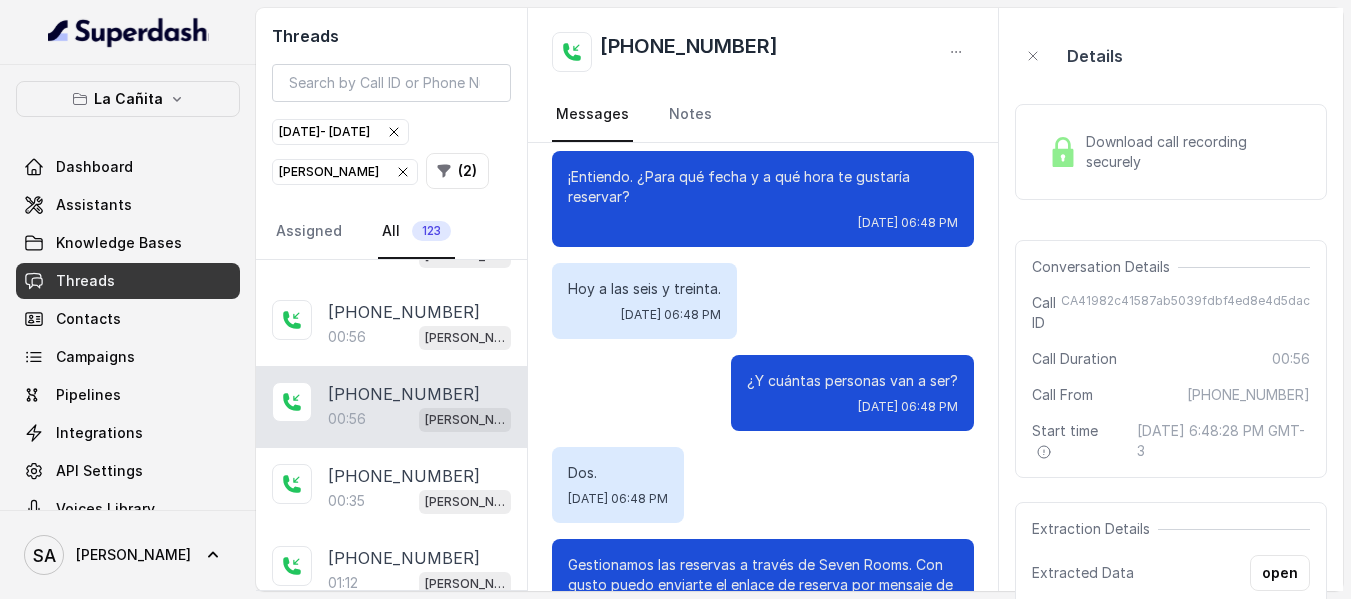 click on "00:56 [PERSON_NAME]" at bounding box center (419, 419) 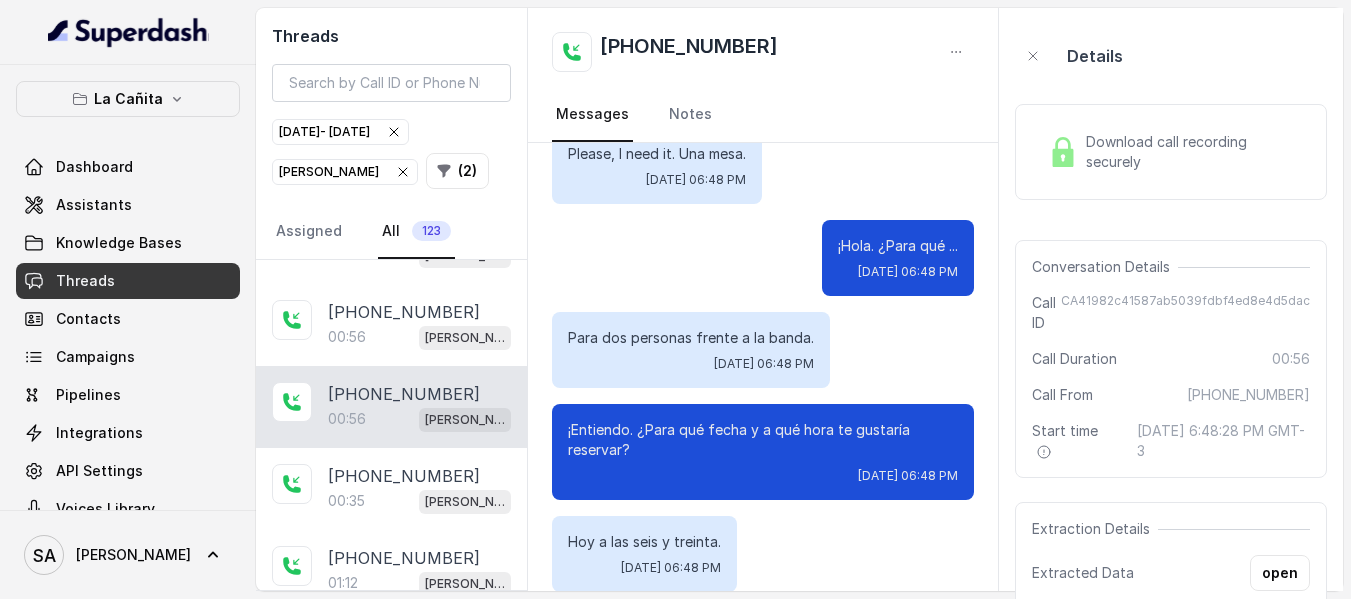 scroll, scrollTop: 100, scrollLeft: 0, axis: vertical 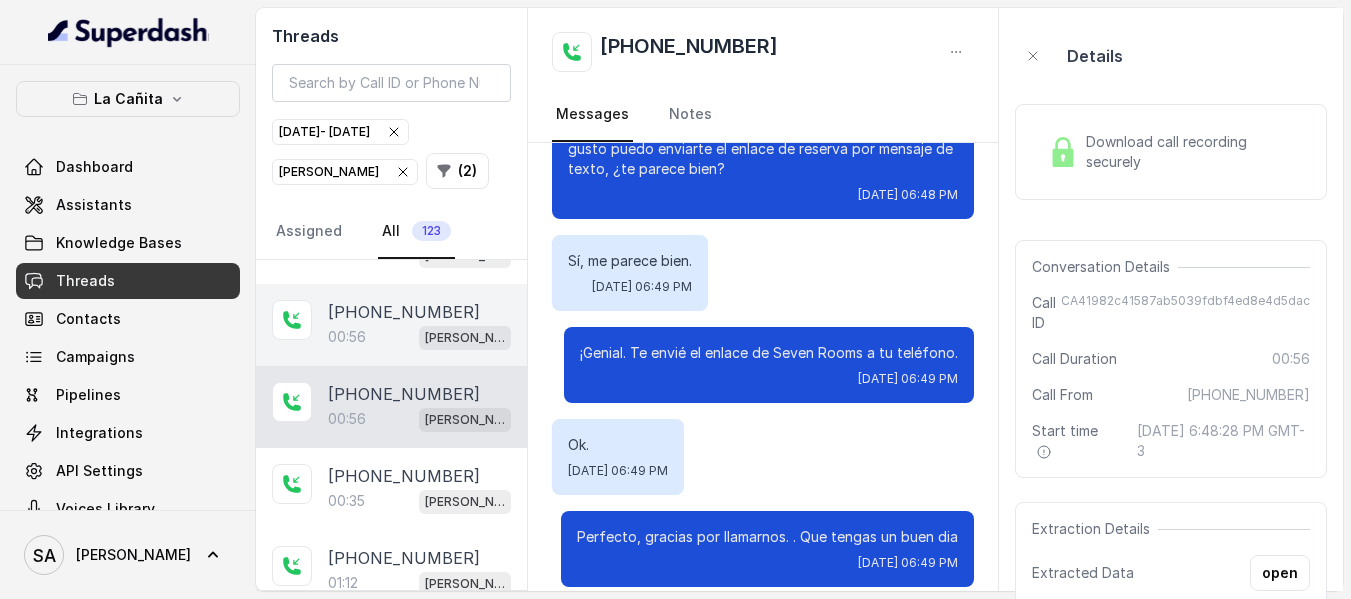 click on "00:56 [PERSON_NAME]" at bounding box center (419, 337) 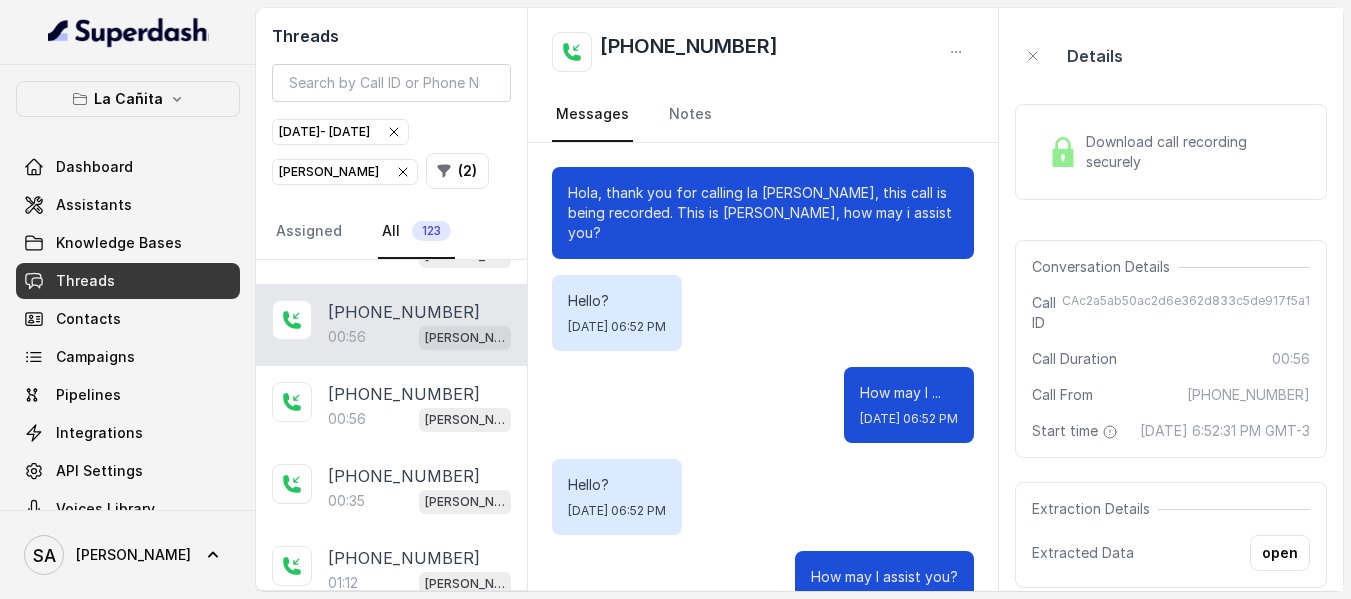 scroll, scrollTop: 836, scrollLeft: 0, axis: vertical 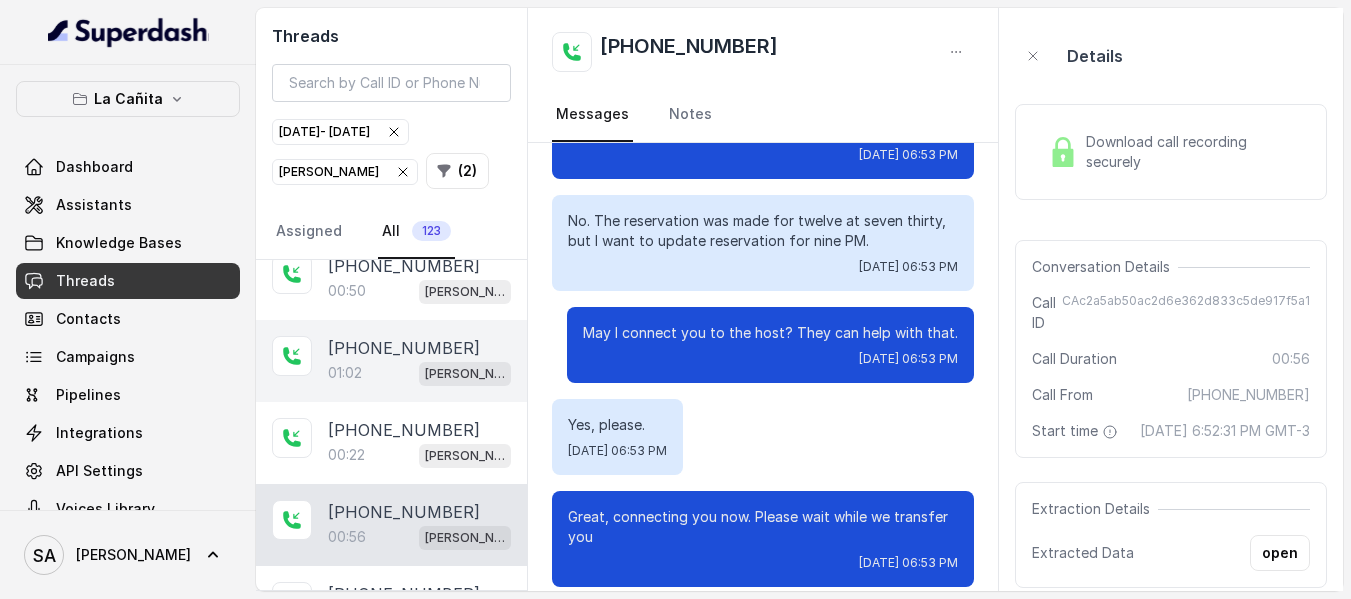 click on "01:02" at bounding box center (345, 373) 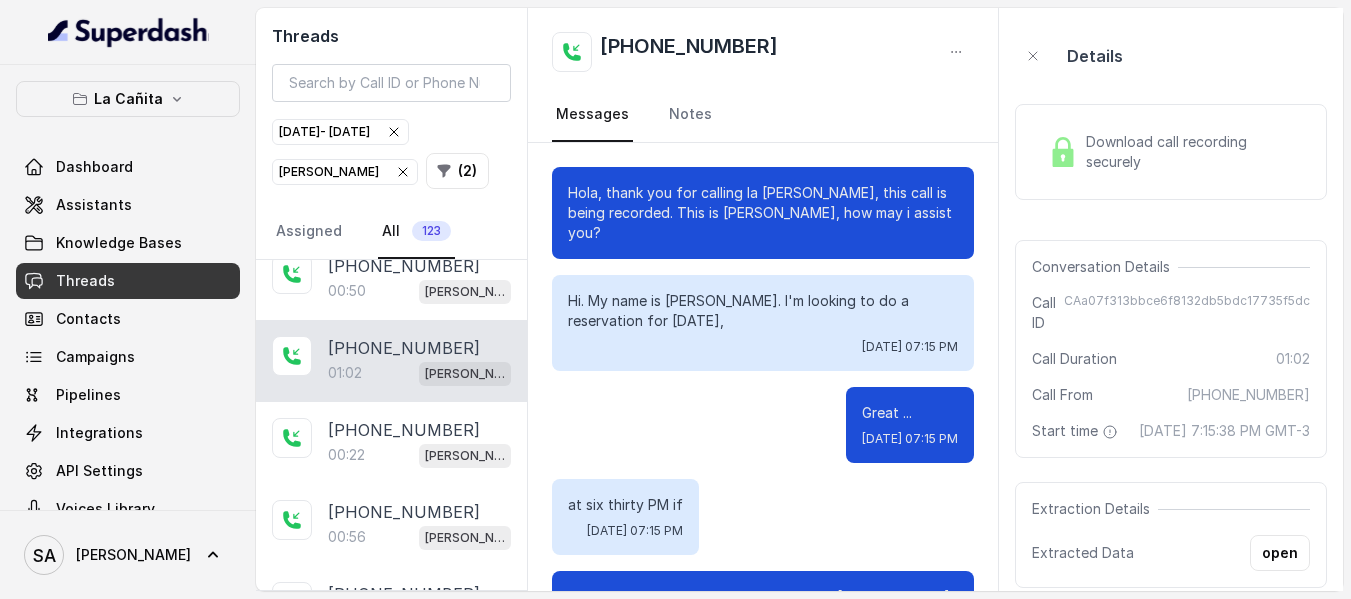 scroll, scrollTop: 948, scrollLeft: 0, axis: vertical 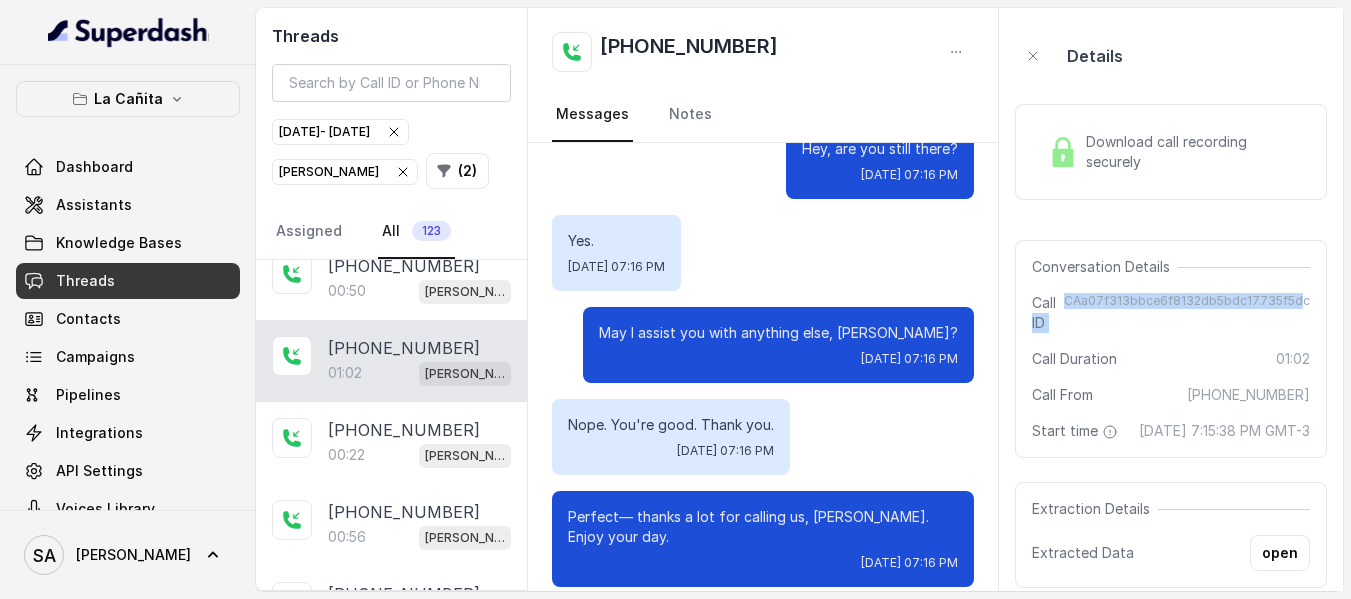 drag, startPoint x: 1076, startPoint y: 300, endPoint x: 1303, endPoint y: 294, distance: 227.07928 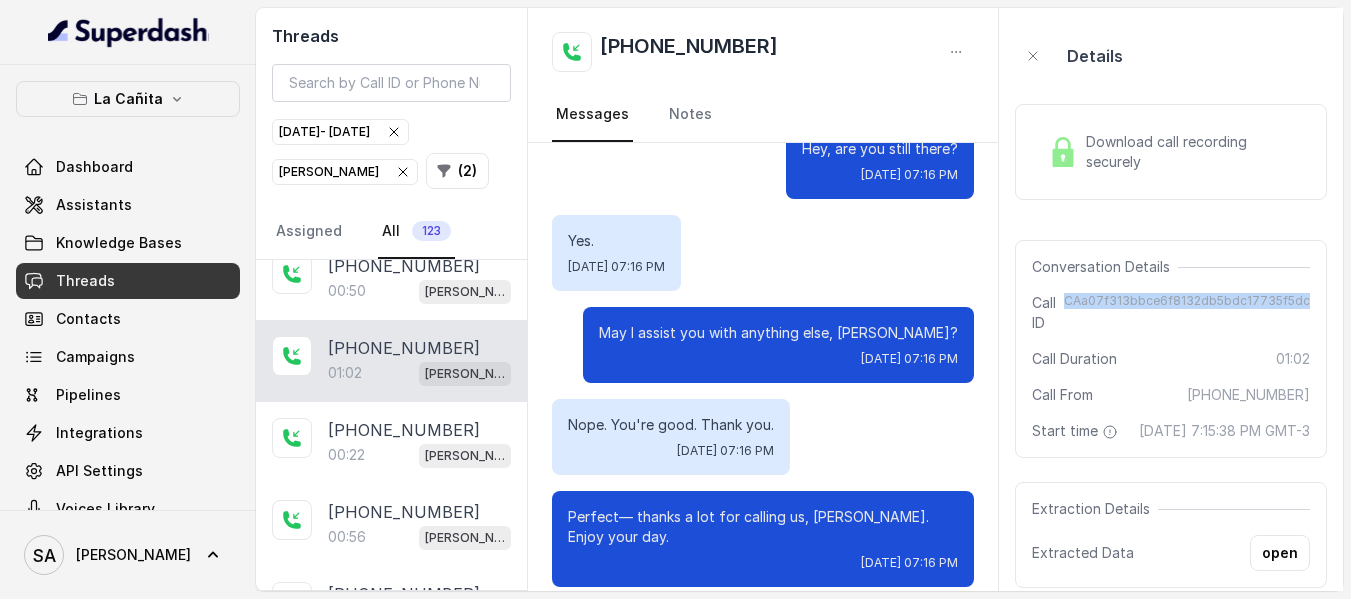 drag, startPoint x: 1080, startPoint y: 300, endPoint x: 1326, endPoint y: 299, distance: 246.00203 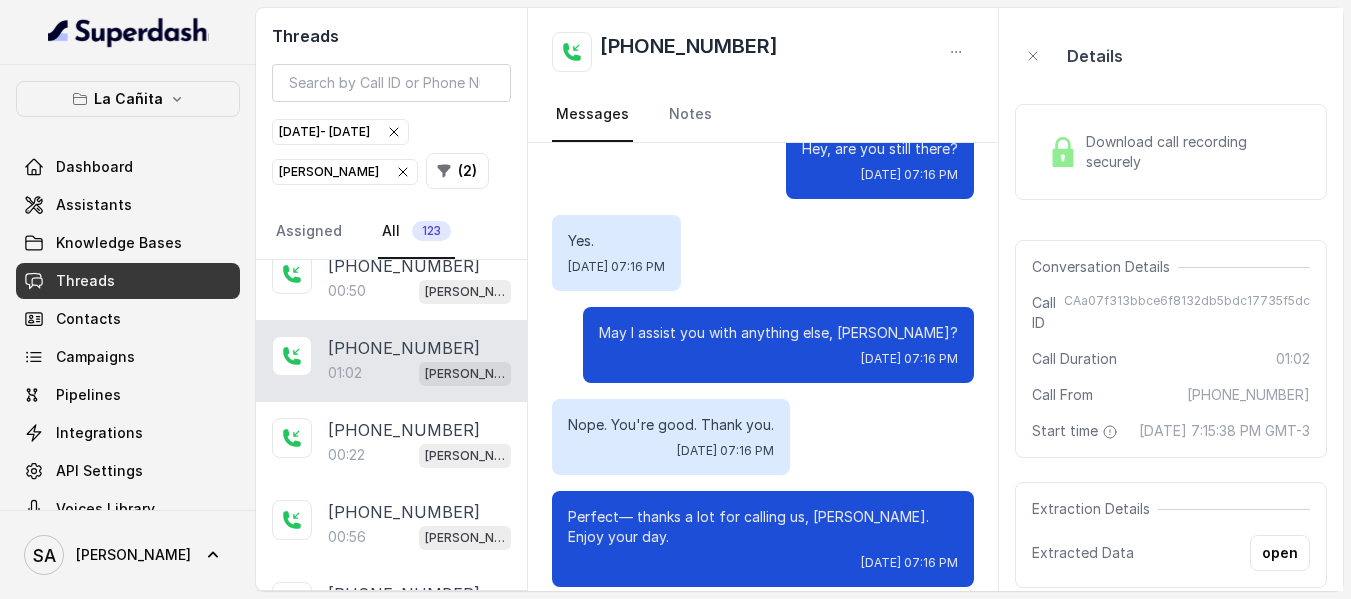 click on "01:02 [PERSON_NAME]" at bounding box center [419, 373] 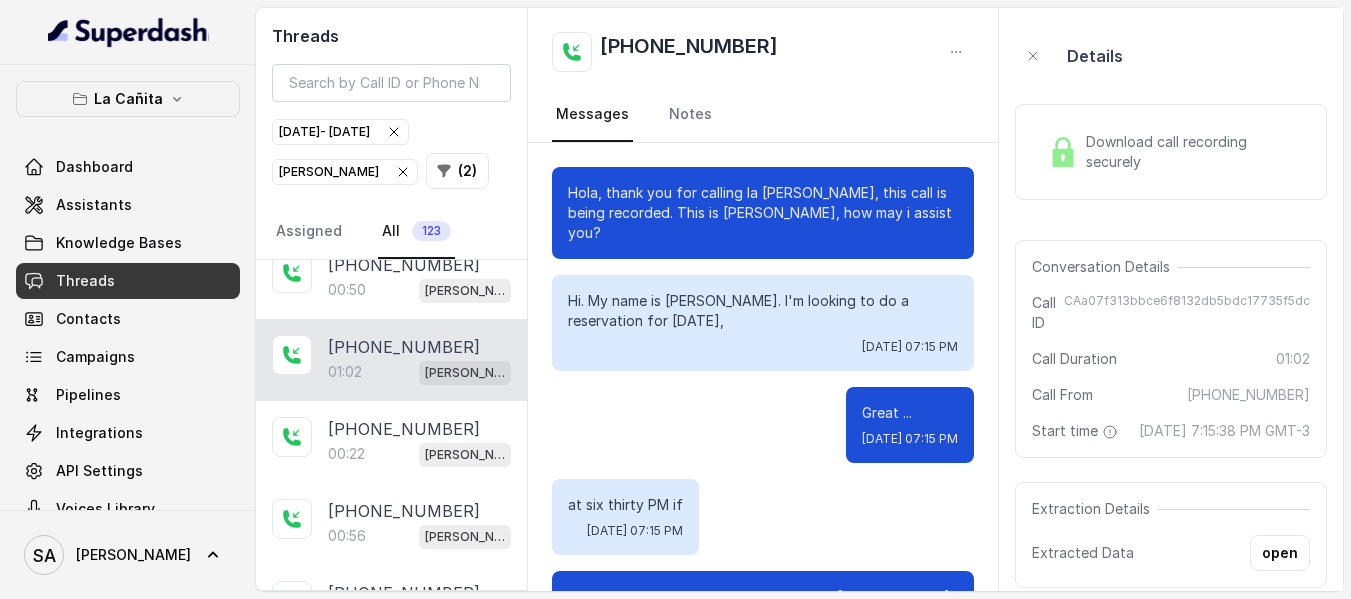 scroll, scrollTop: 7156, scrollLeft: 0, axis: vertical 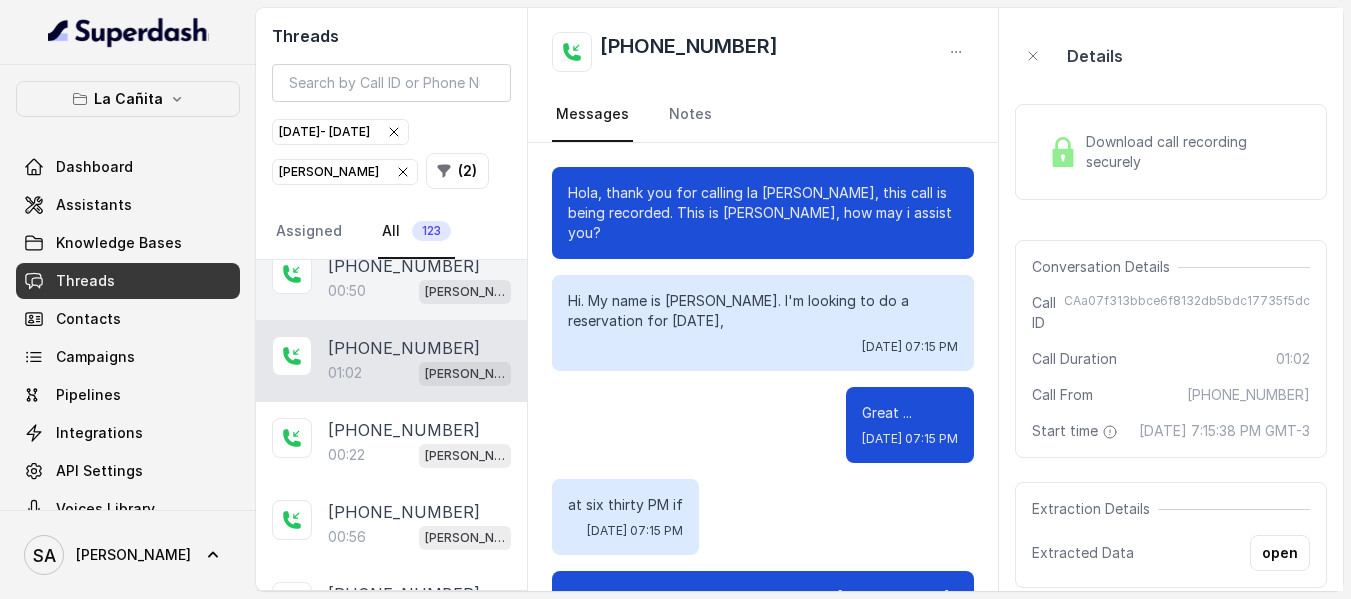 click on "00:50 [PERSON_NAME]" at bounding box center [419, 291] 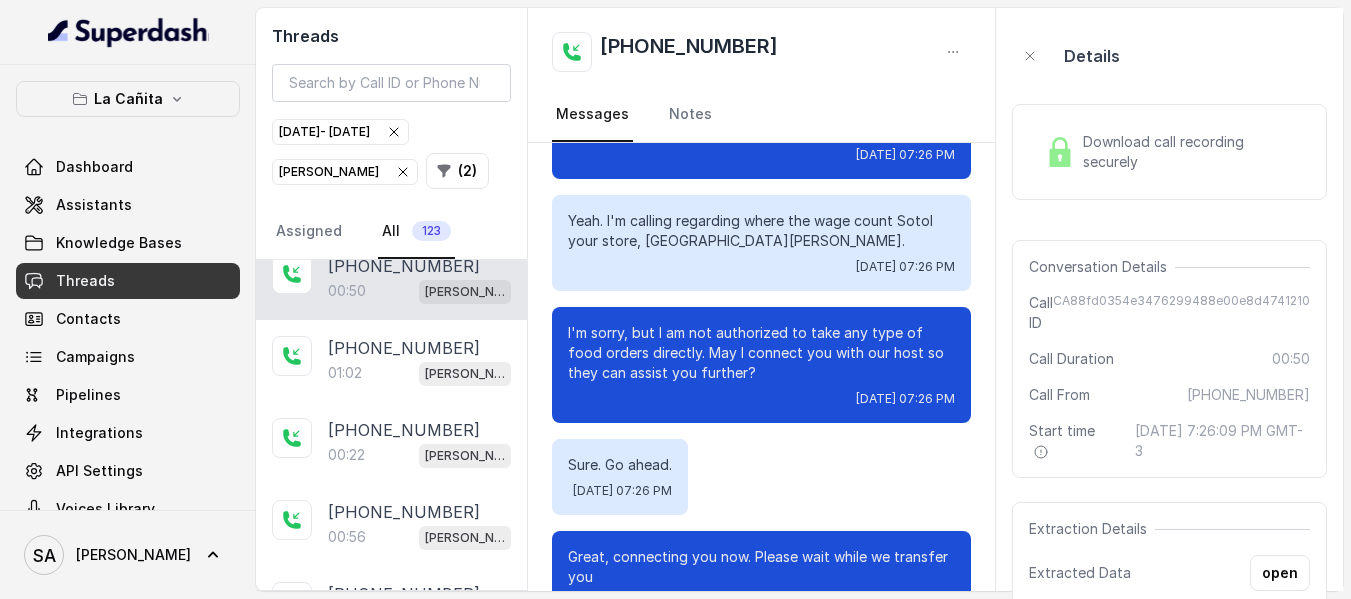 scroll, scrollTop: 264, scrollLeft: 0, axis: vertical 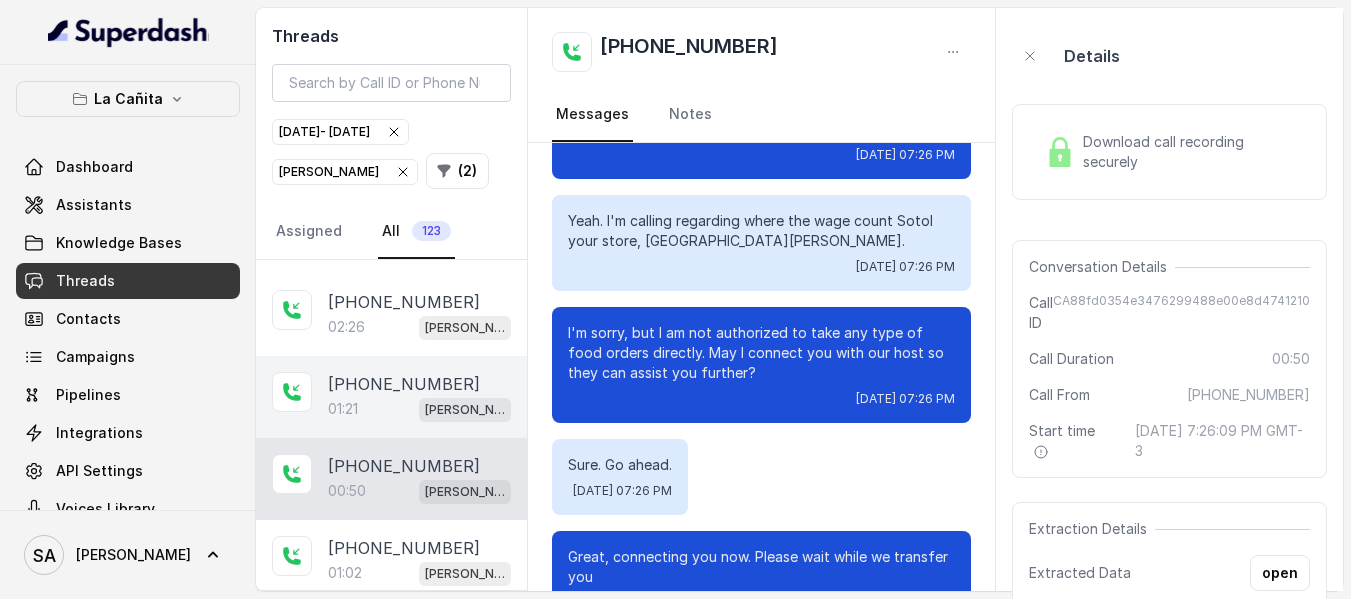 click on "01:21 [PERSON_NAME]" at bounding box center [419, 409] 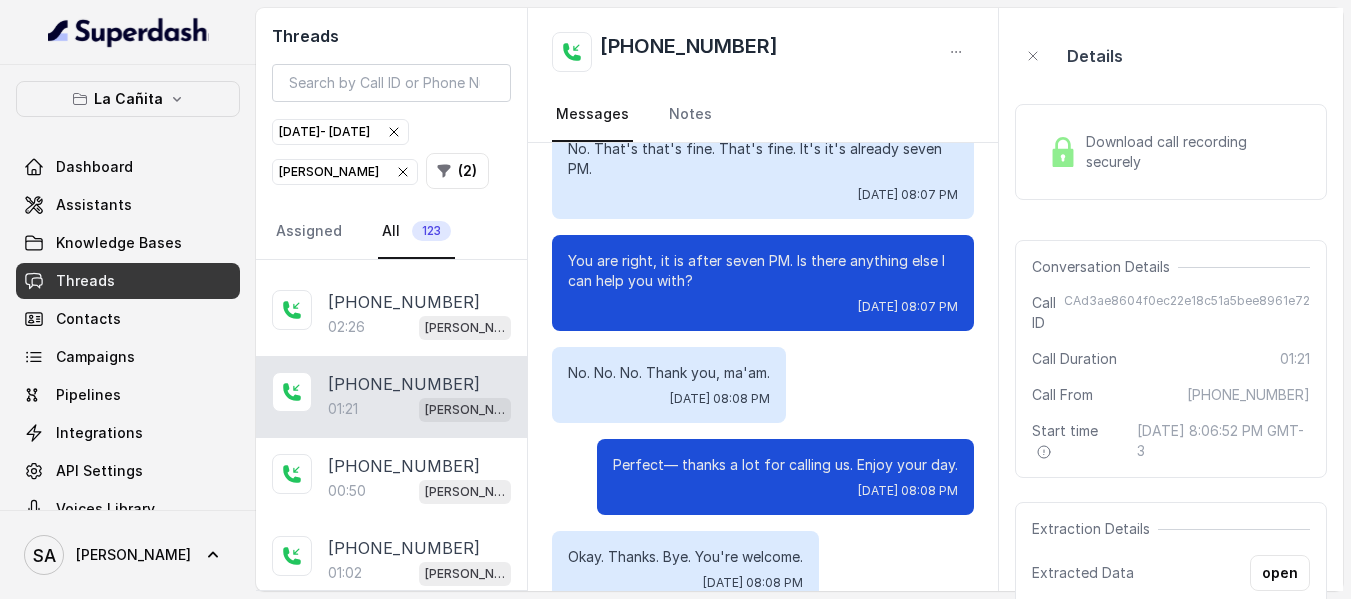 scroll, scrollTop: 1132, scrollLeft: 0, axis: vertical 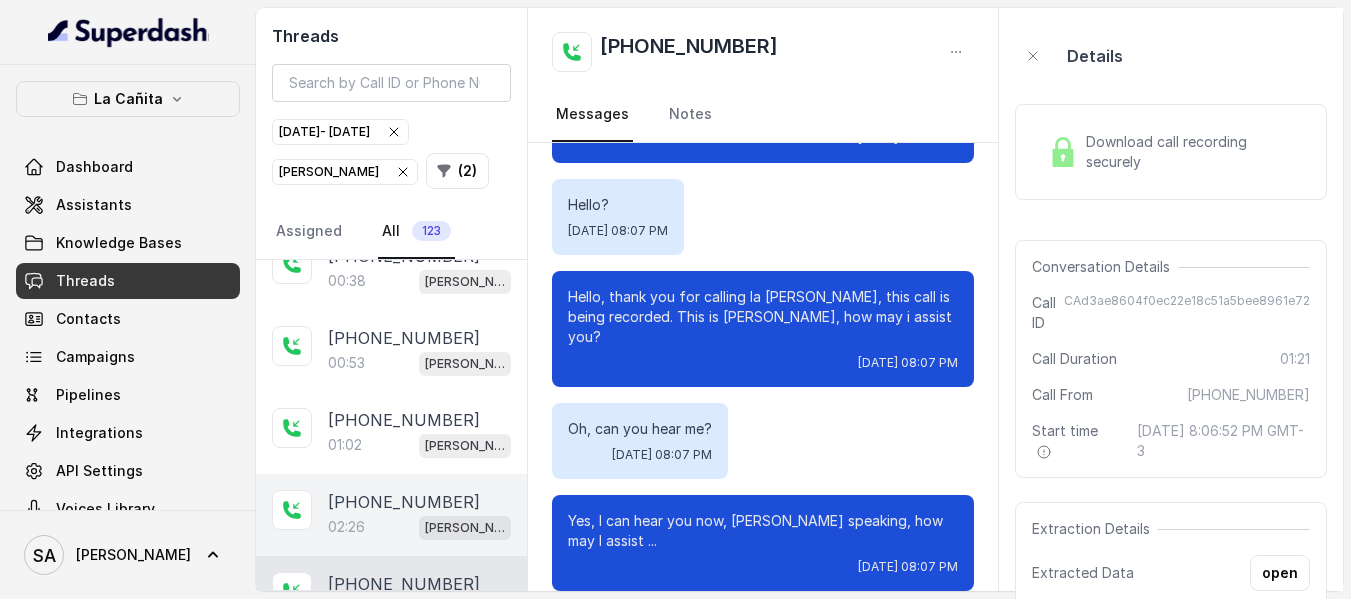 click on "[PHONE_NUMBER]" at bounding box center [404, 502] 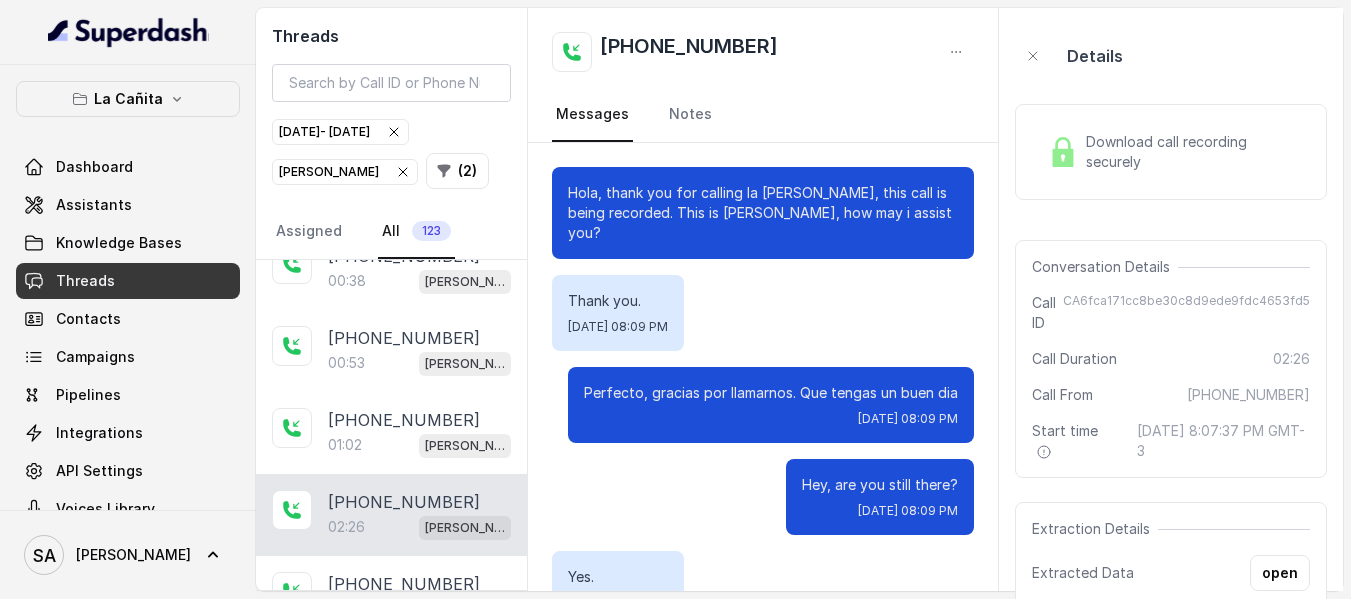 scroll, scrollTop: 408, scrollLeft: 0, axis: vertical 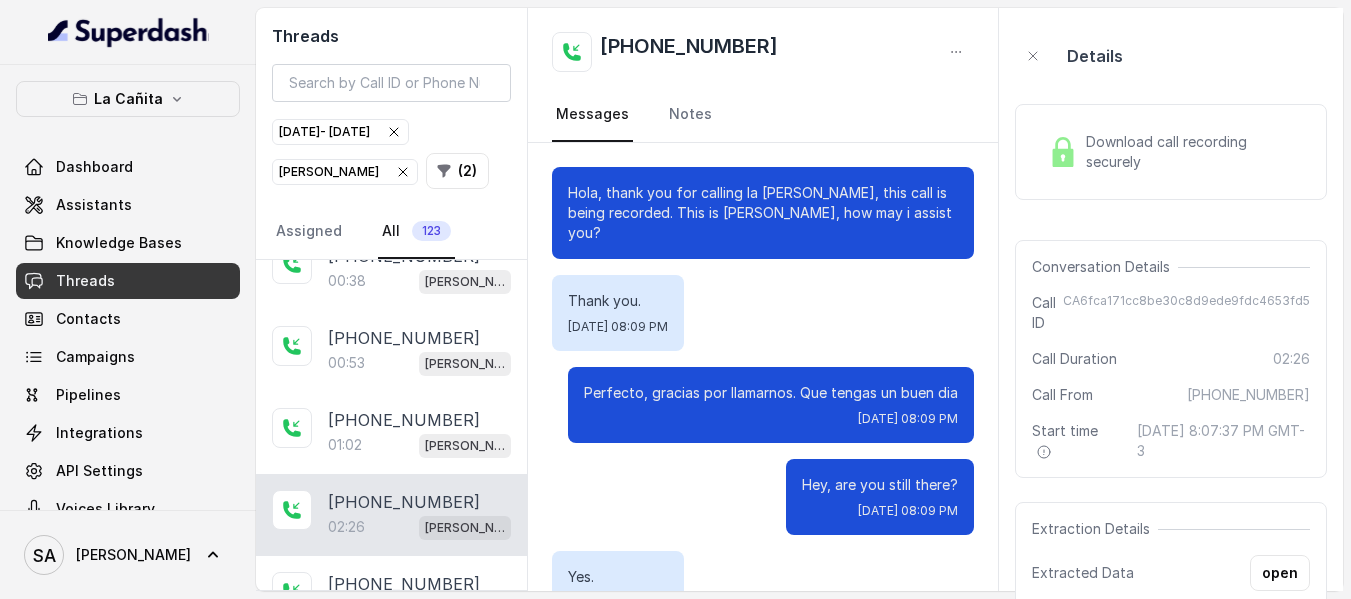 click on "Download call recording securely" at bounding box center [1171, 152] 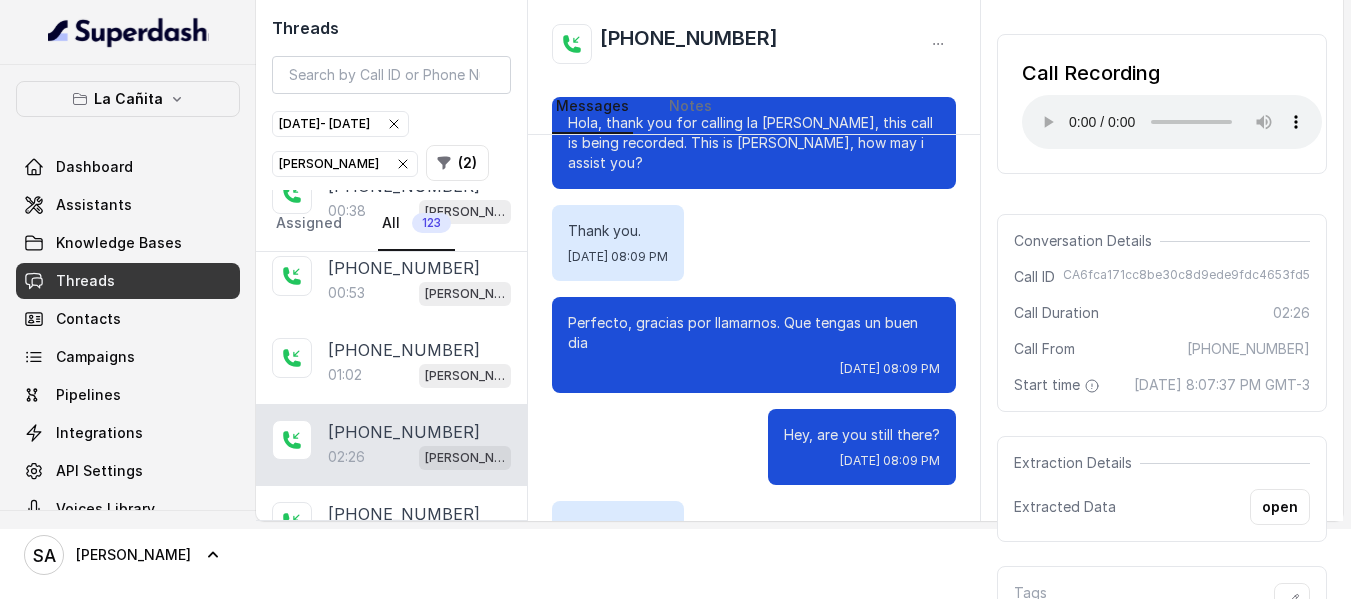 scroll, scrollTop: 55, scrollLeft: 0, axis: vertical 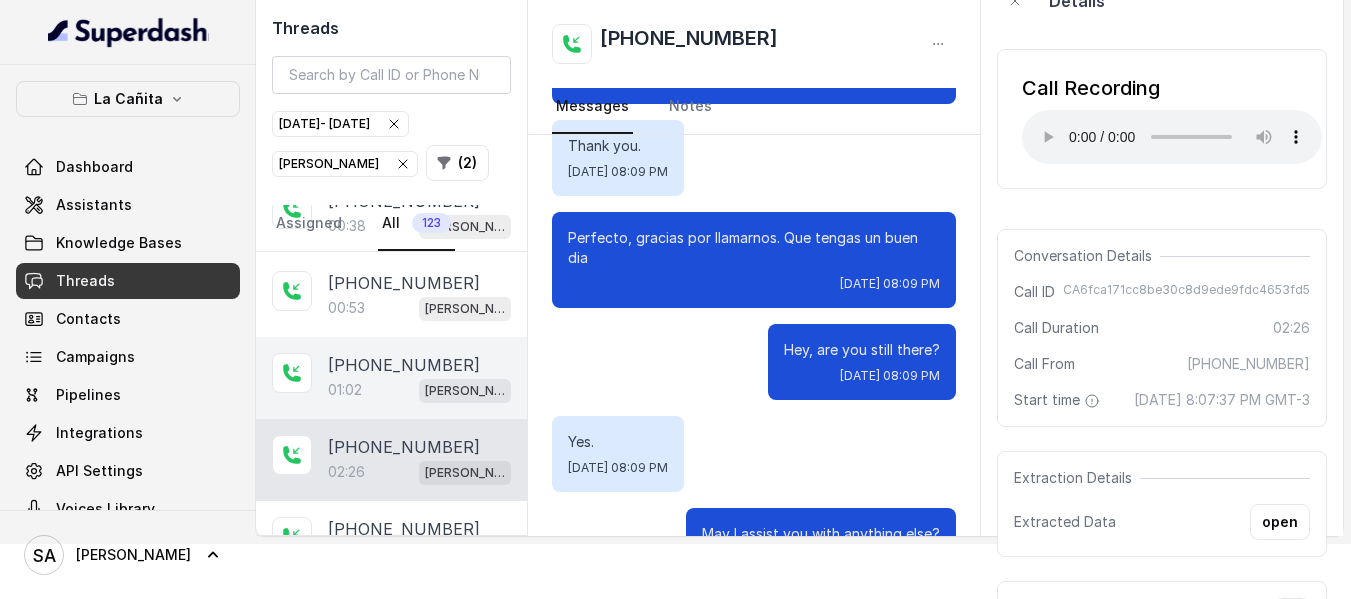 click on "[PHONE_NUMBER]" at bounding box center (404, 365) 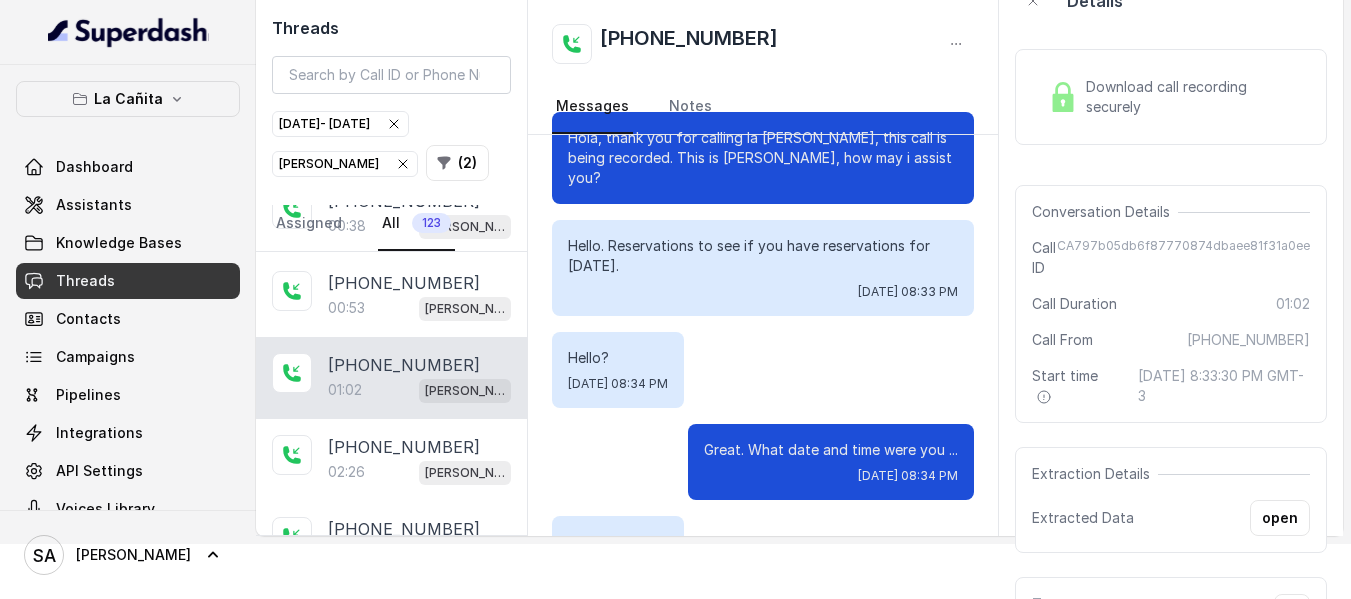 scroll, scrollTop: 896, scrollLeft: 0, axis: vertical 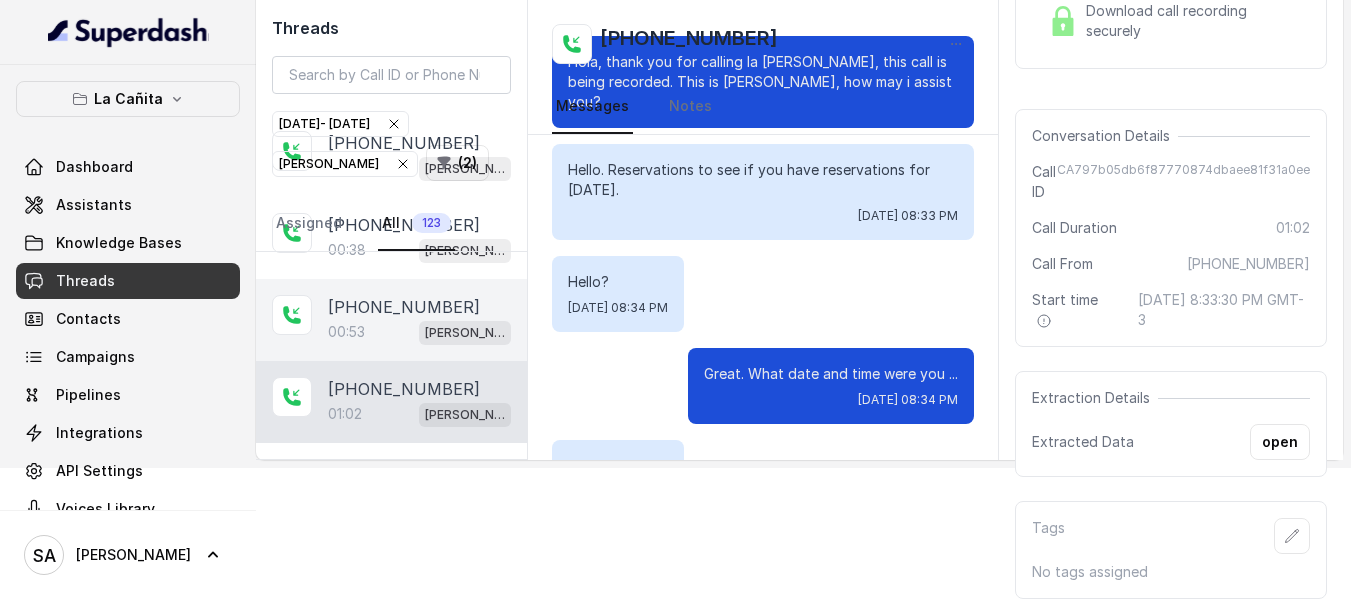 click on "00:53 [PERSON_NAME]" at bounding box center (419, 332) 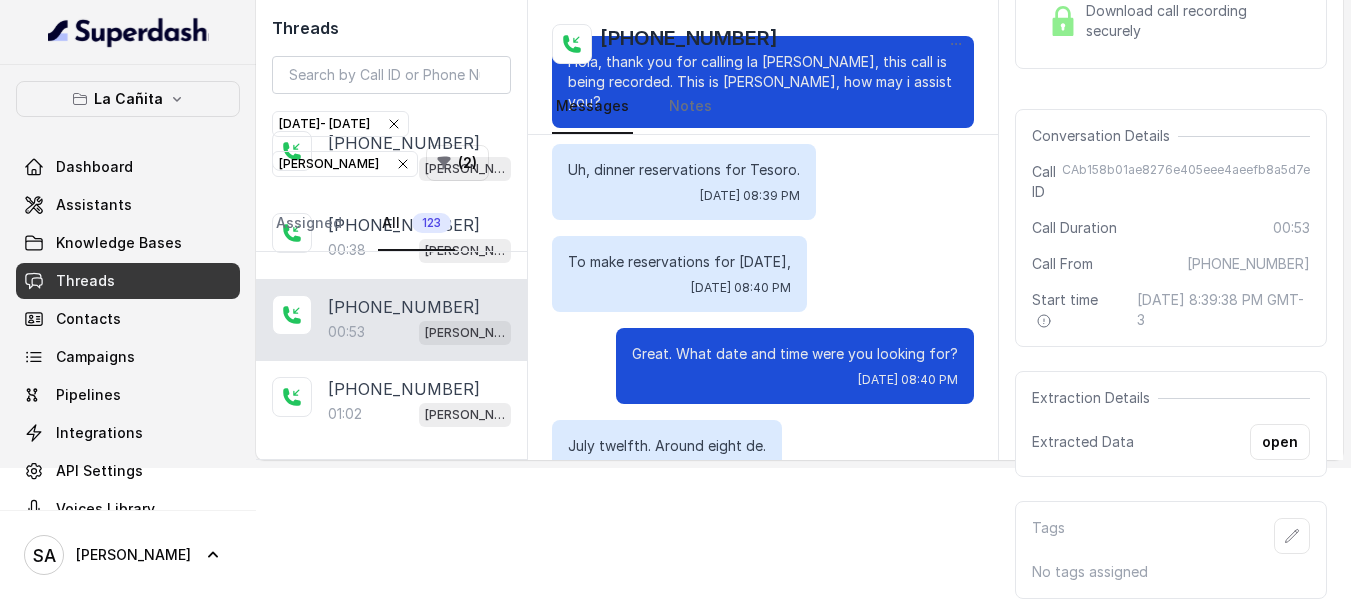 scroll, scrollTop: 488, scrollLeft: 0, axis: vertical 